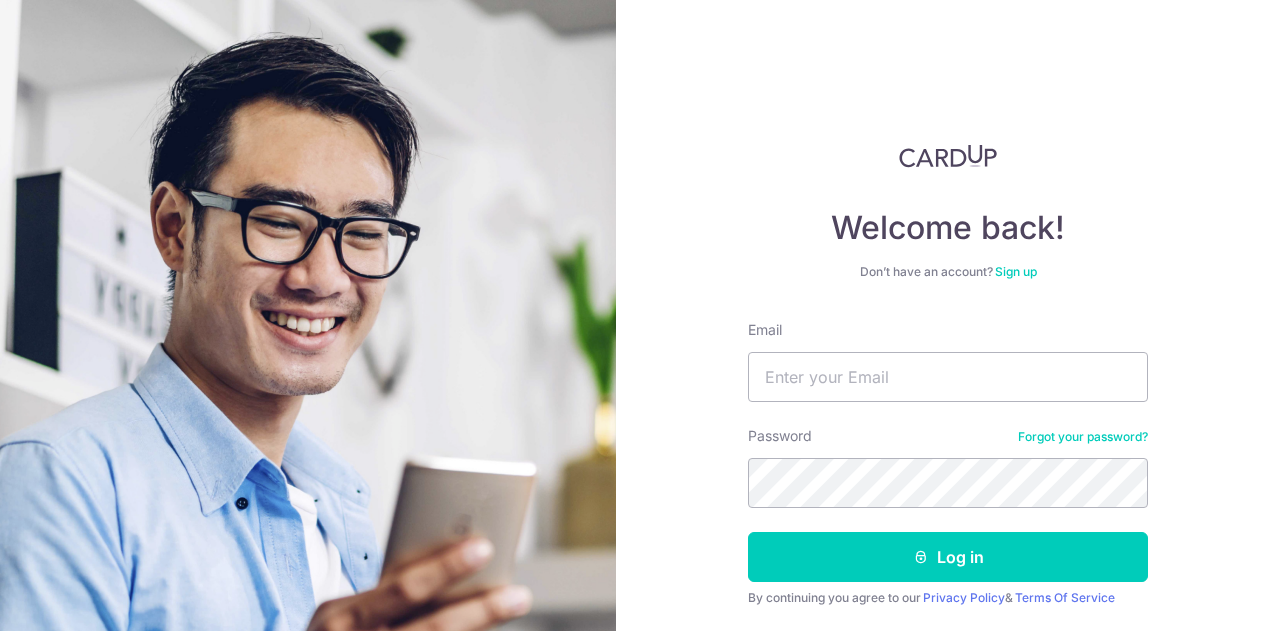 scroll, scrollTop: 0, scrollLeft: 0, axis: both 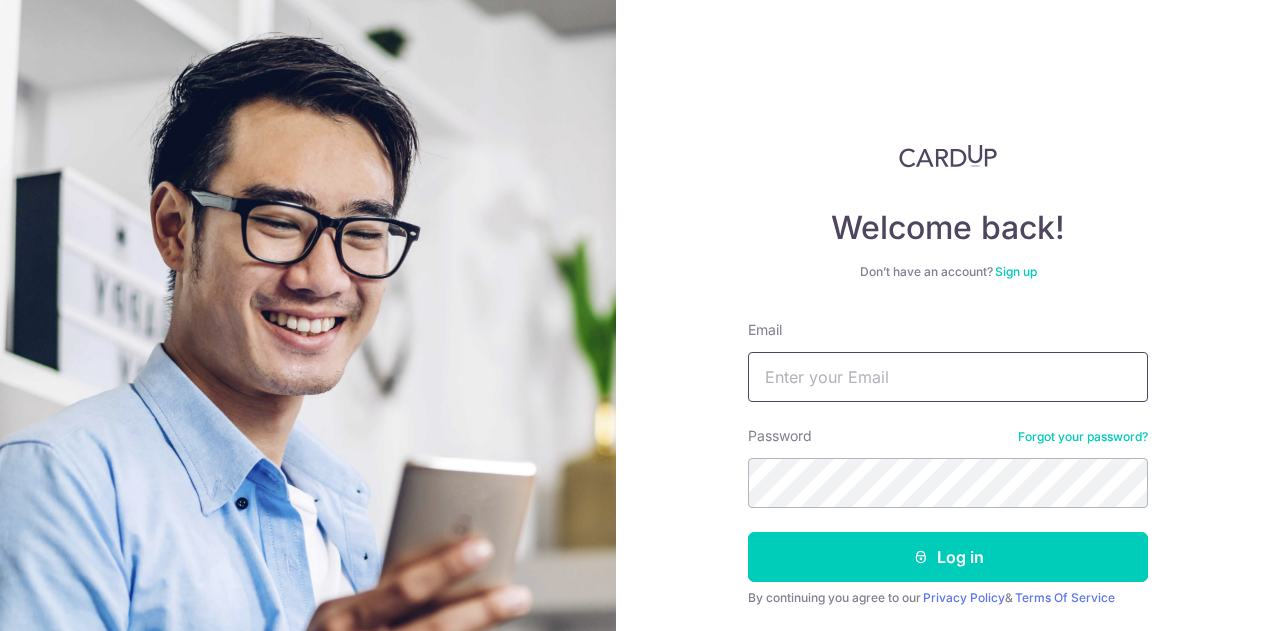 click on "Email" at bounding box center [948, 377] 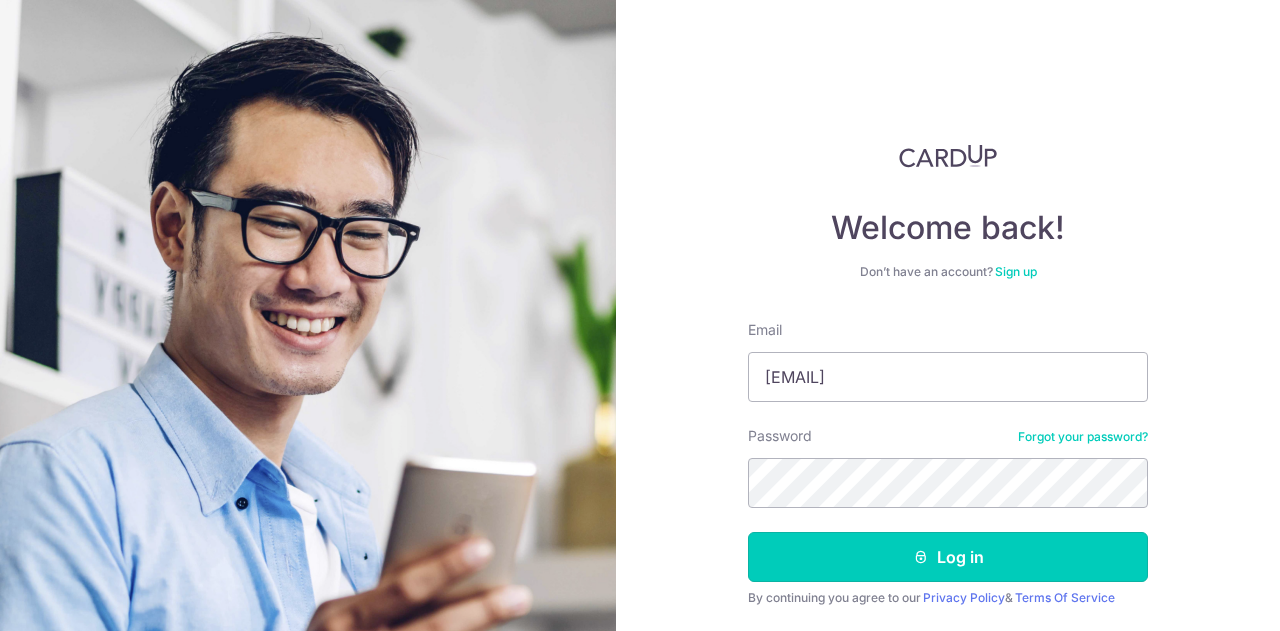 click at bounding box center (921, 557) 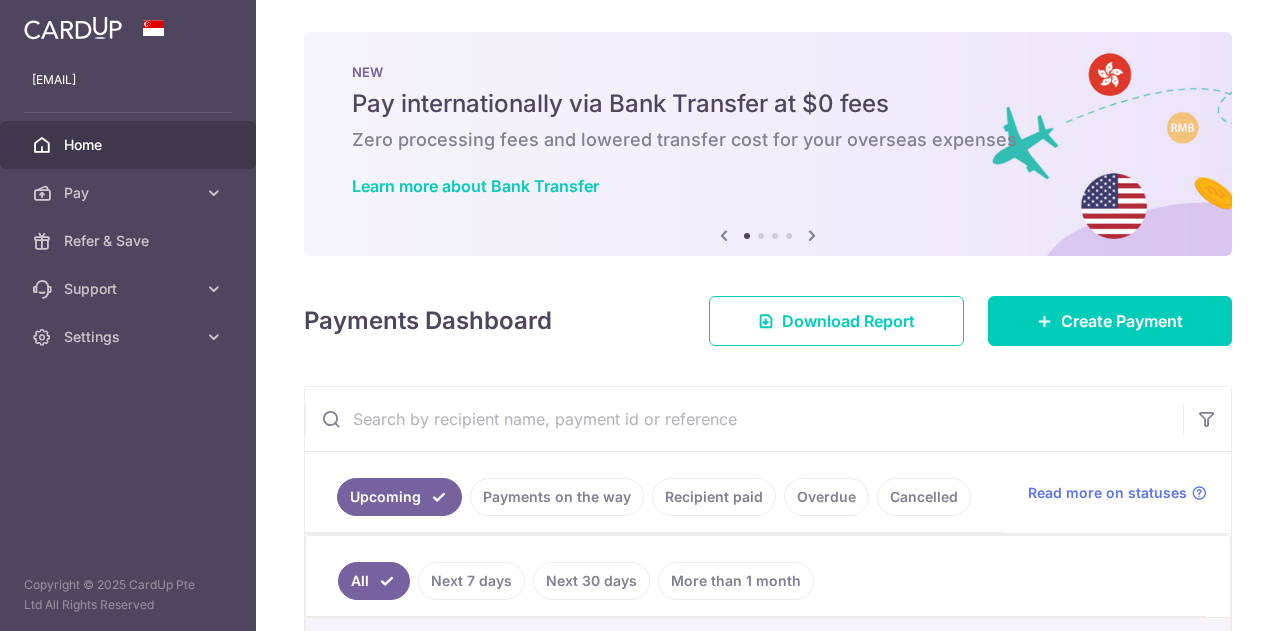 scroll, scrollTop: 0, scrollLeft: 0, axis: both 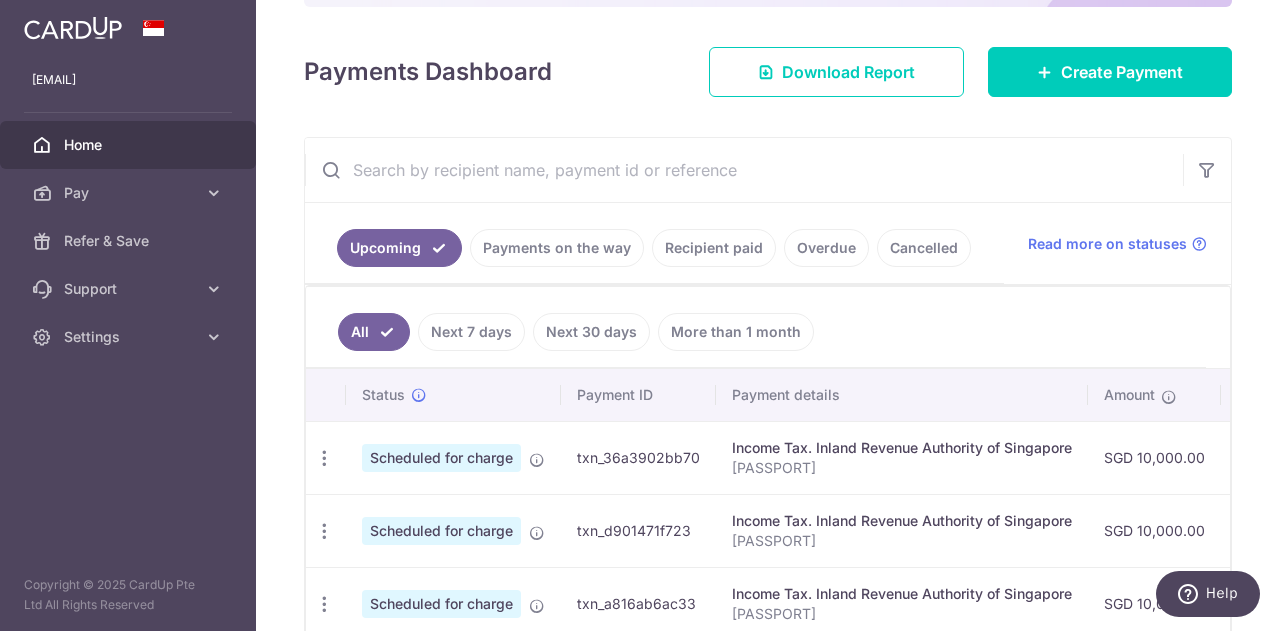 click on "Pay" at bounding box center (130, 193) 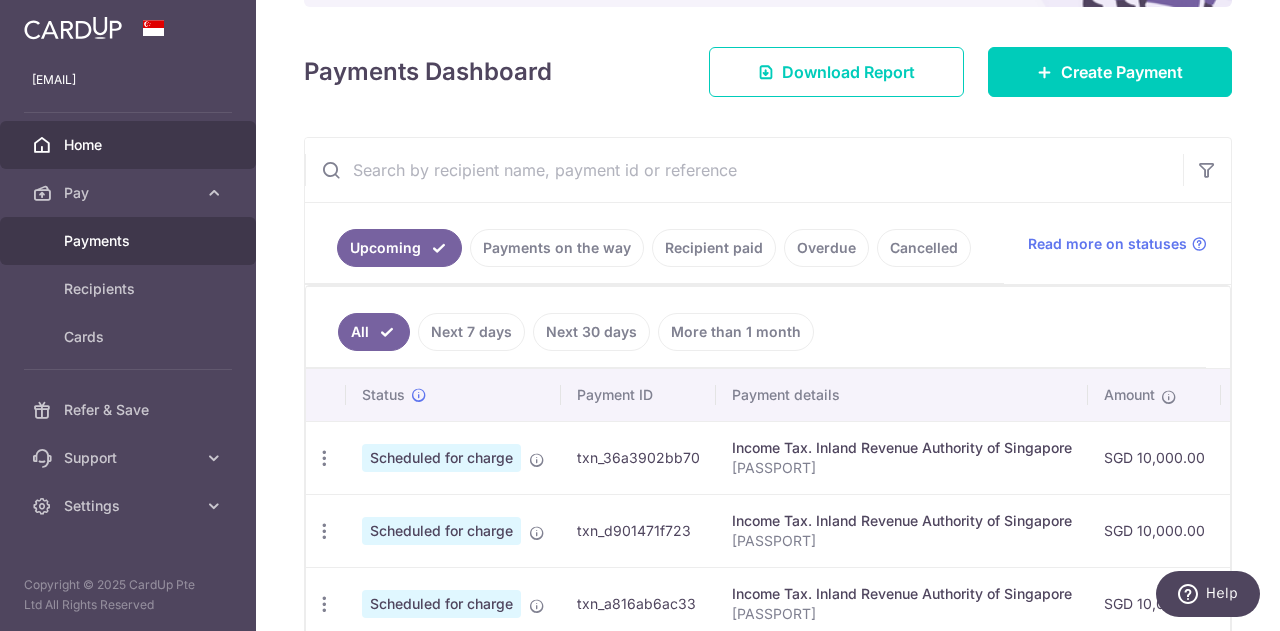 click on "Payments" at bounding box center [130, 241] 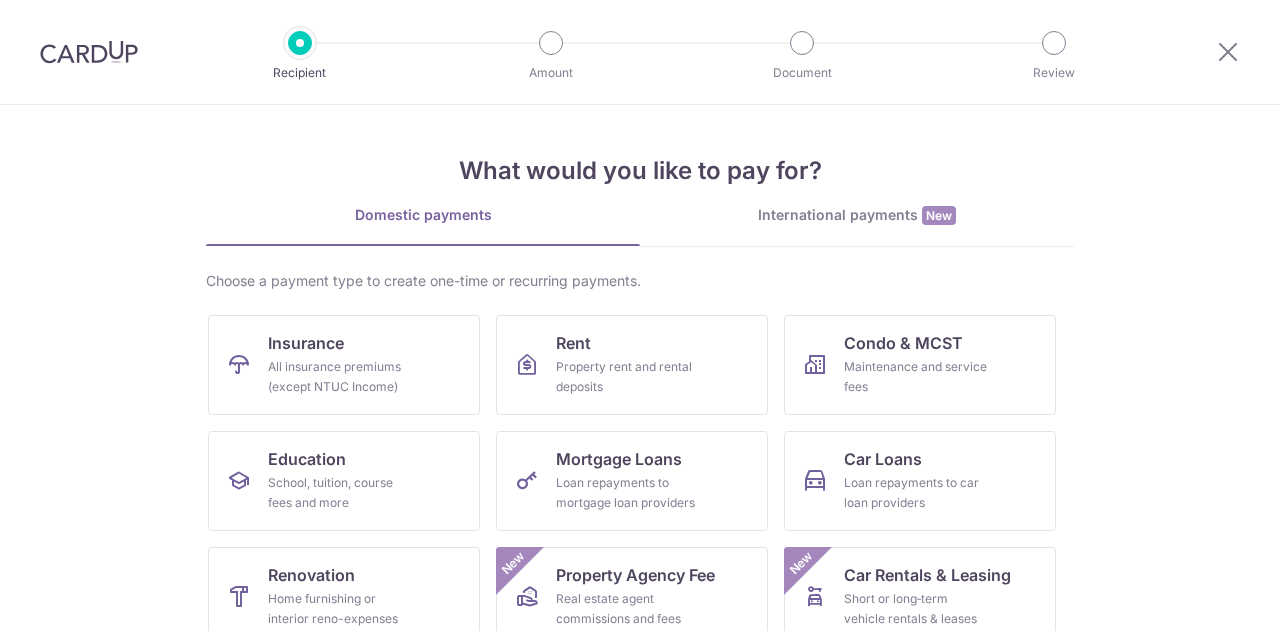 scroll, scrollTop: 0, scrollLeft: 0, axis: both 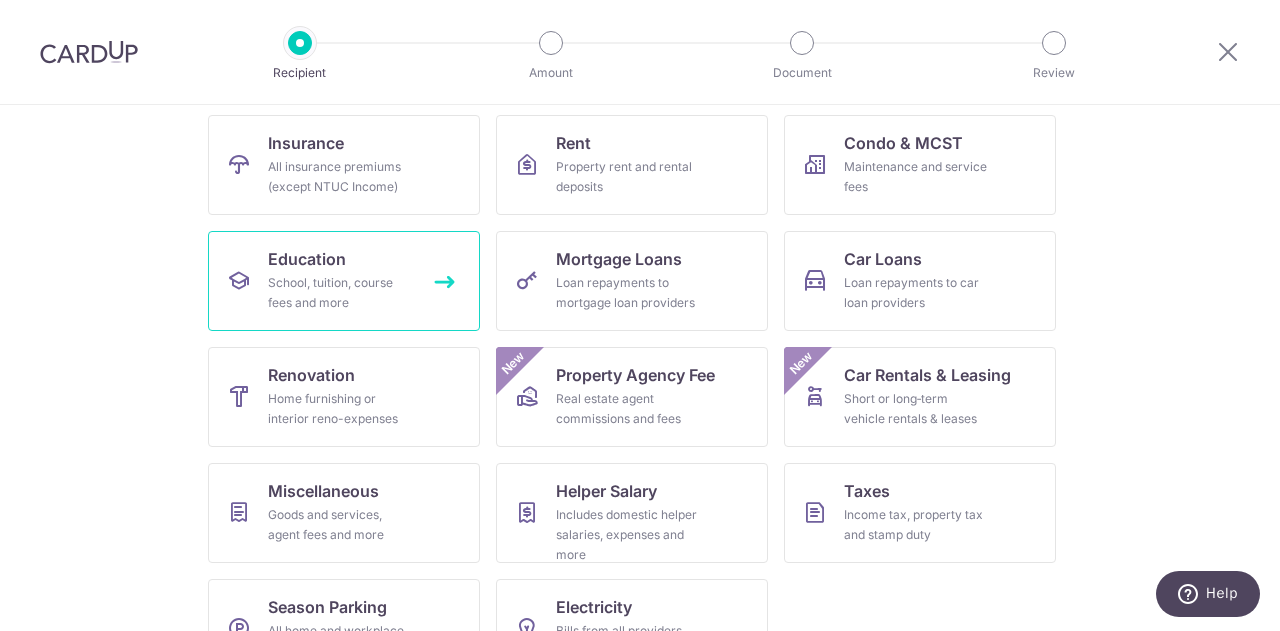 click on "School, tuition, course fees and more" at bounding box center (340, 293) 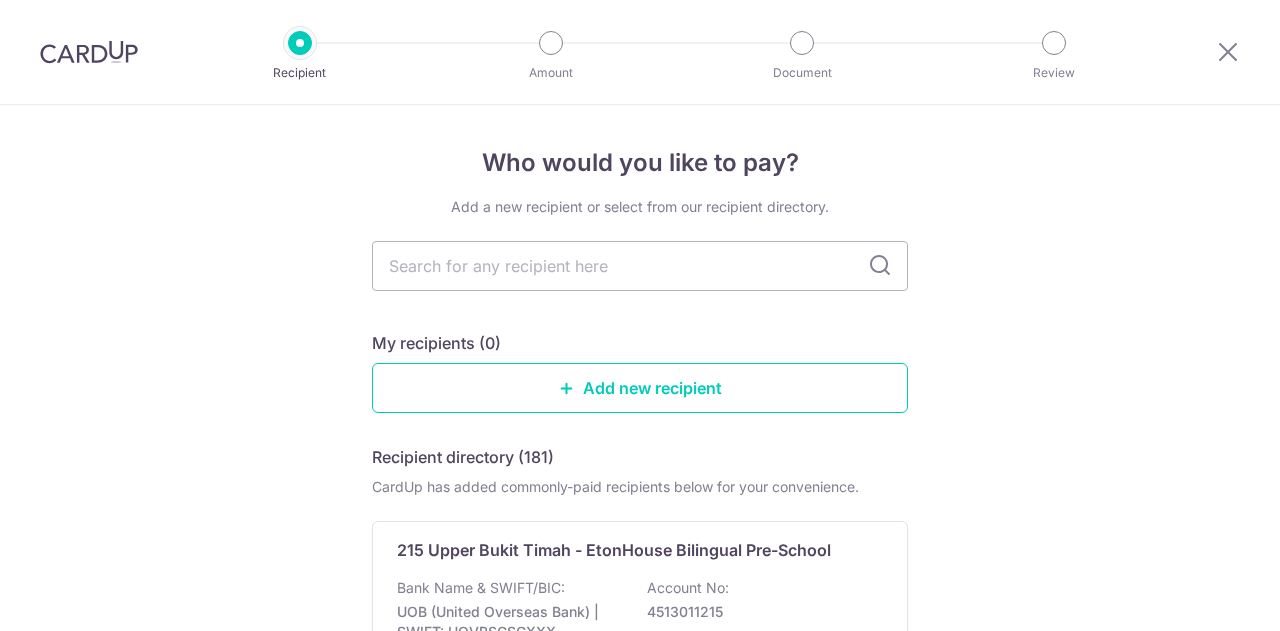 scroll, scrollTop: 0, scrollLeft: 0, axis: both 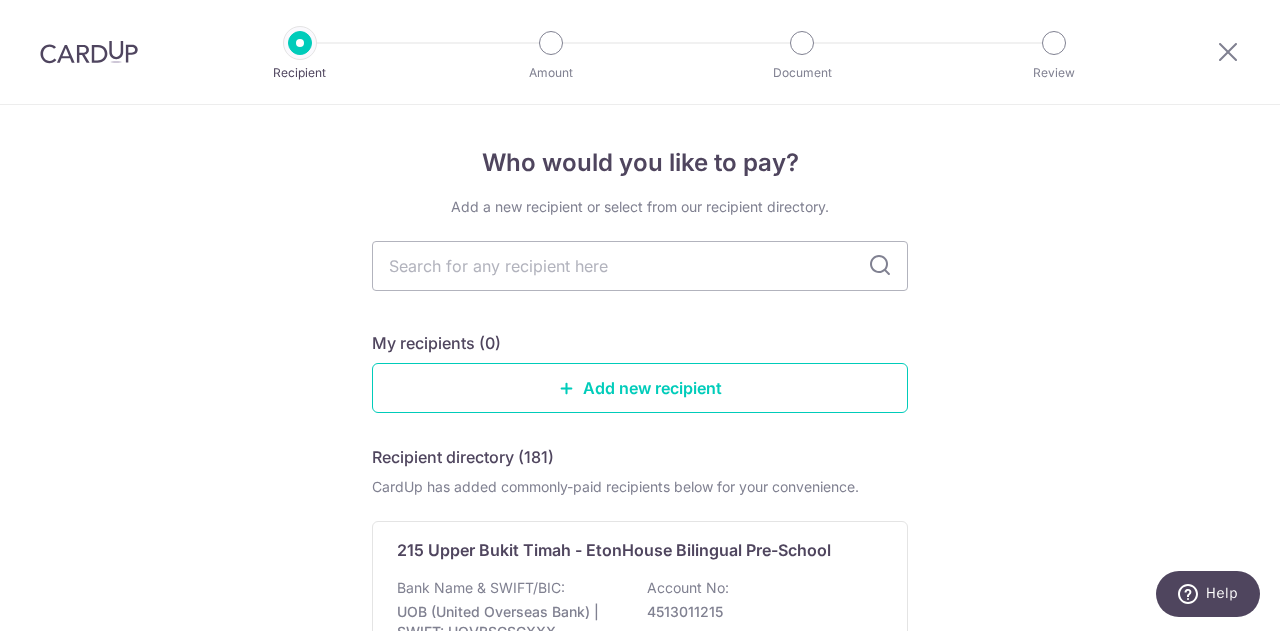 click at bounding box center (640, 266) 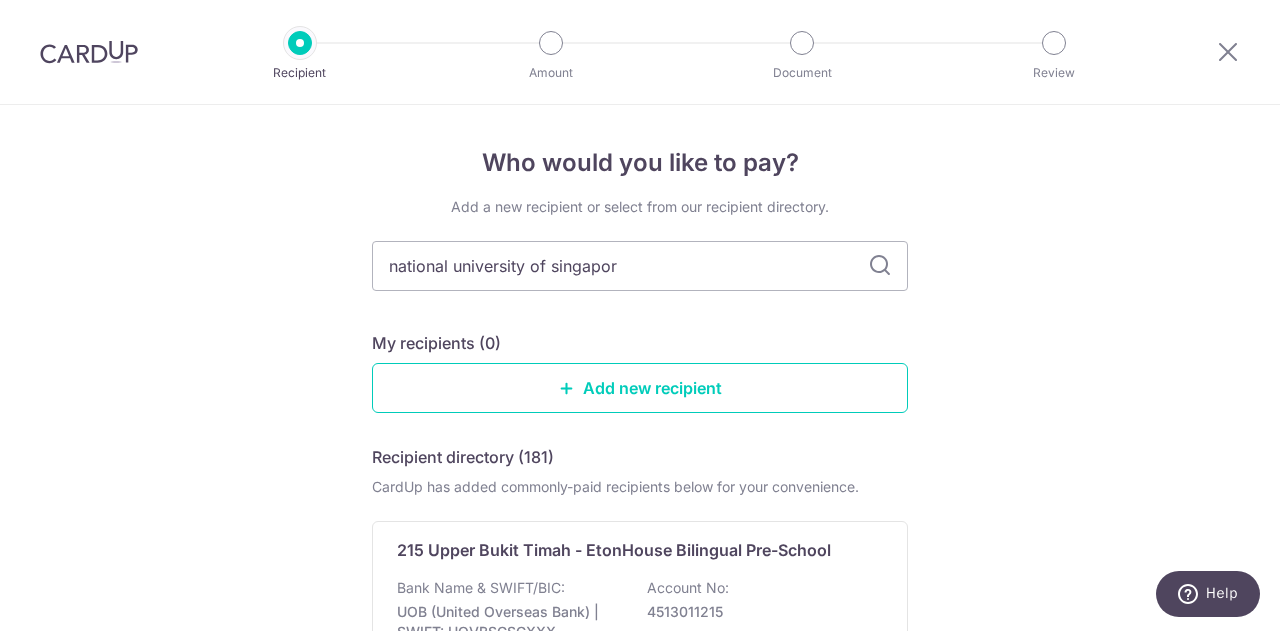 type on "national university of singapore" 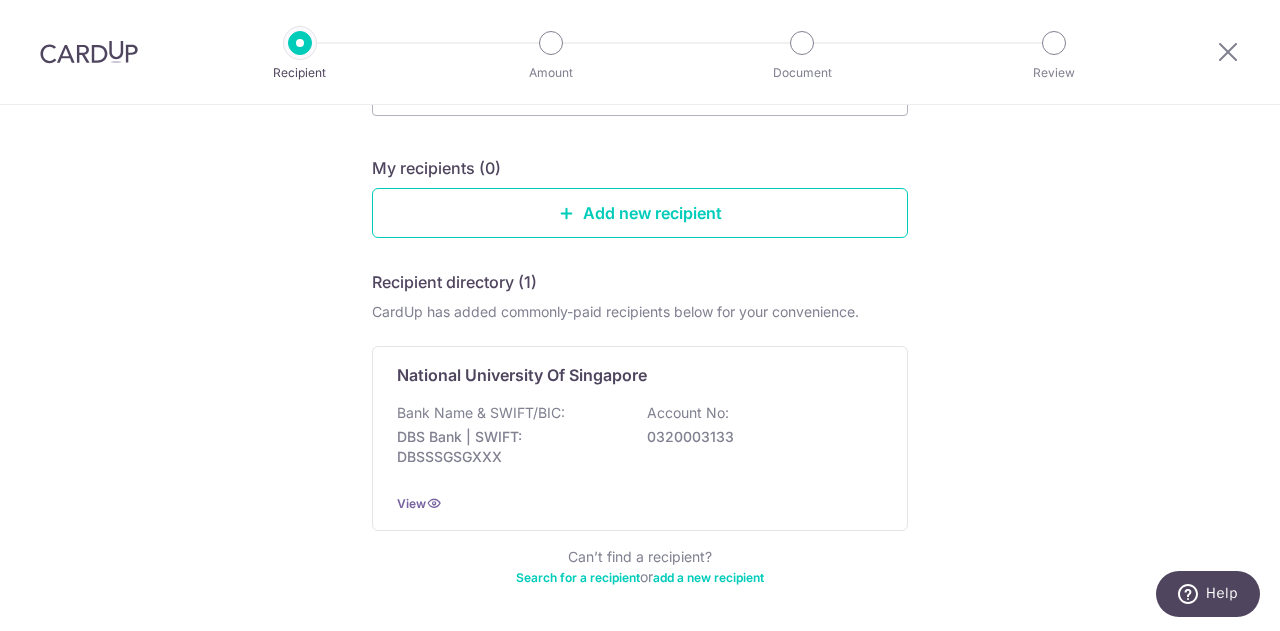 scroll, scrollTop: 200, scrollLeft: 0, axis: vertical 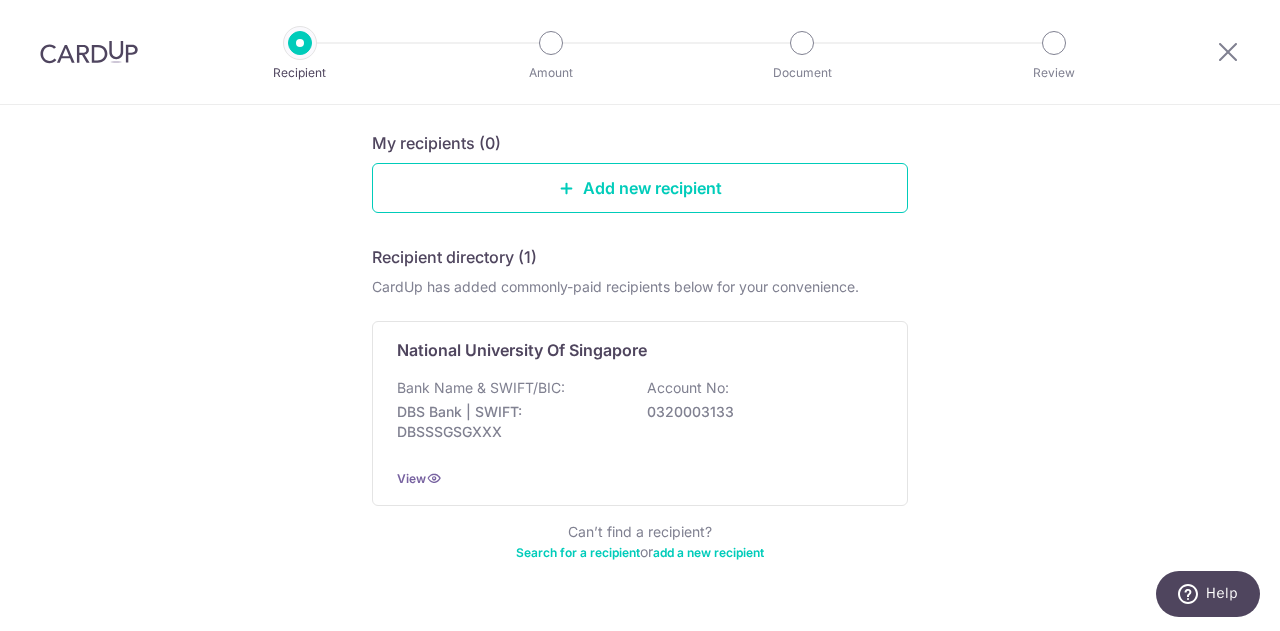 click on "0320003133" at bounding box center (759, 412) 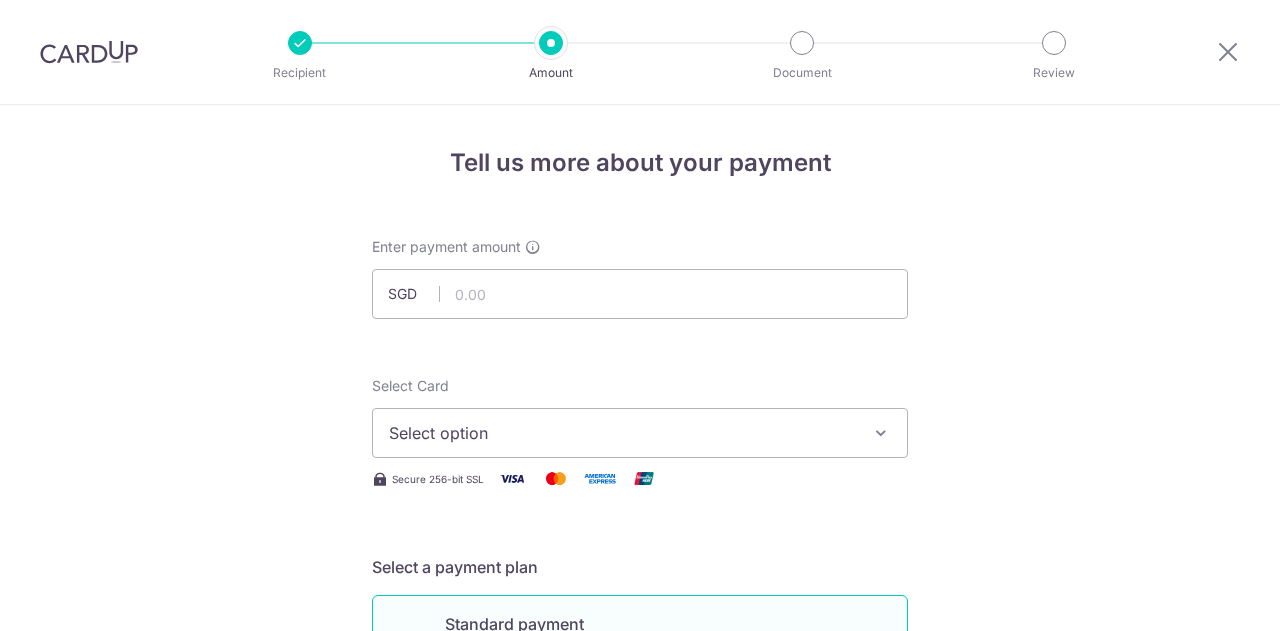 scroll, scrollTop: 0, scrollLeft: 0, axis: both 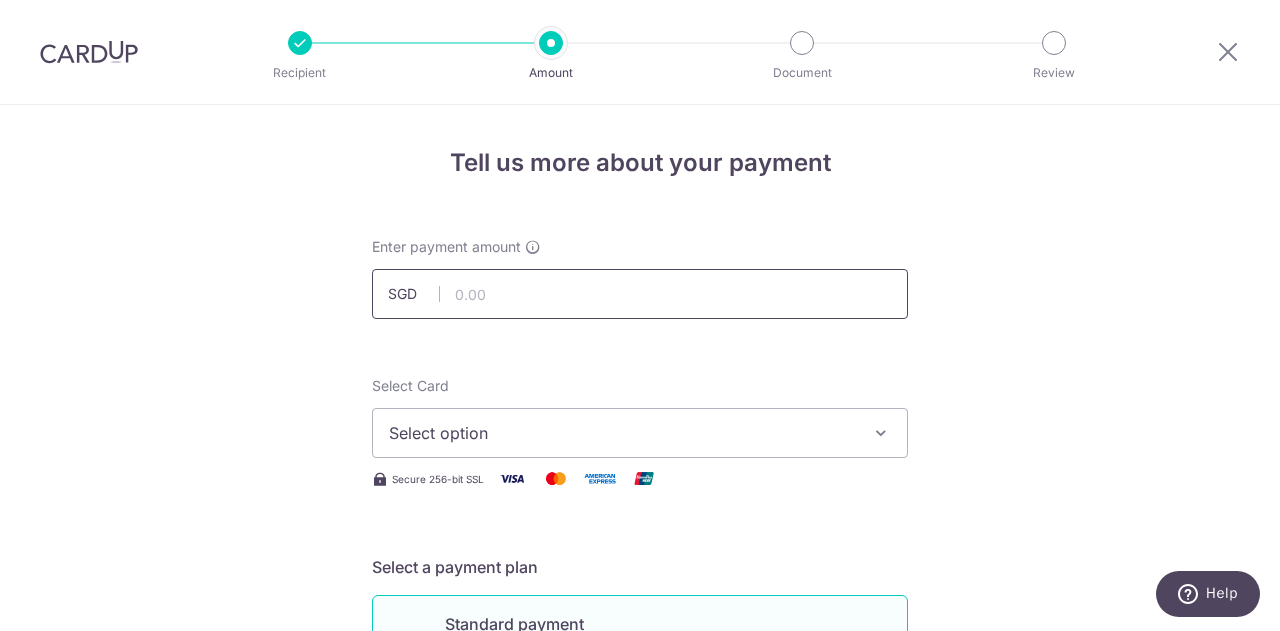 click at bounding box center (640, 294) 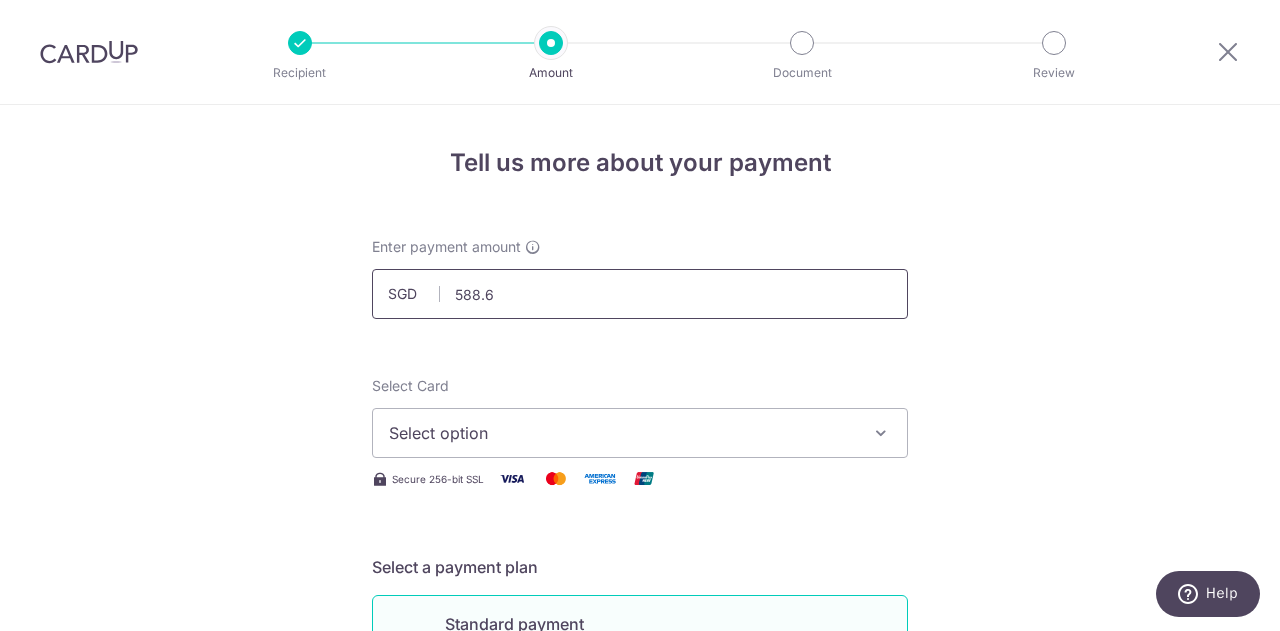 type on "588.60" 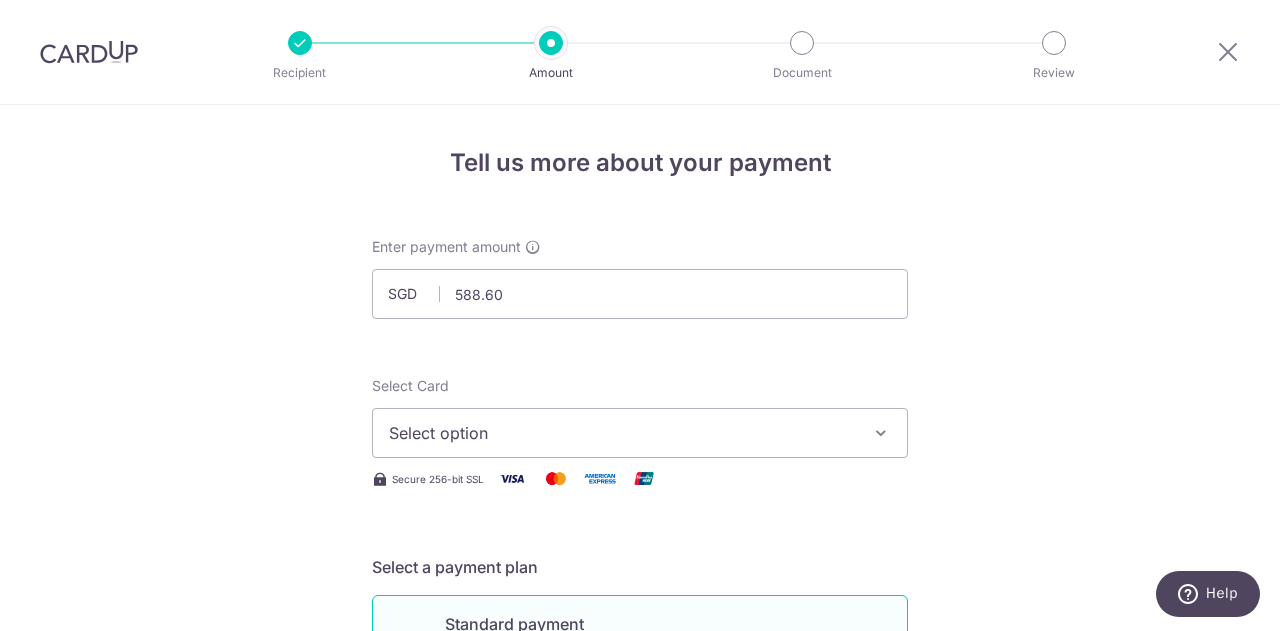 click on "Select option" at bounding box center (640, 433) 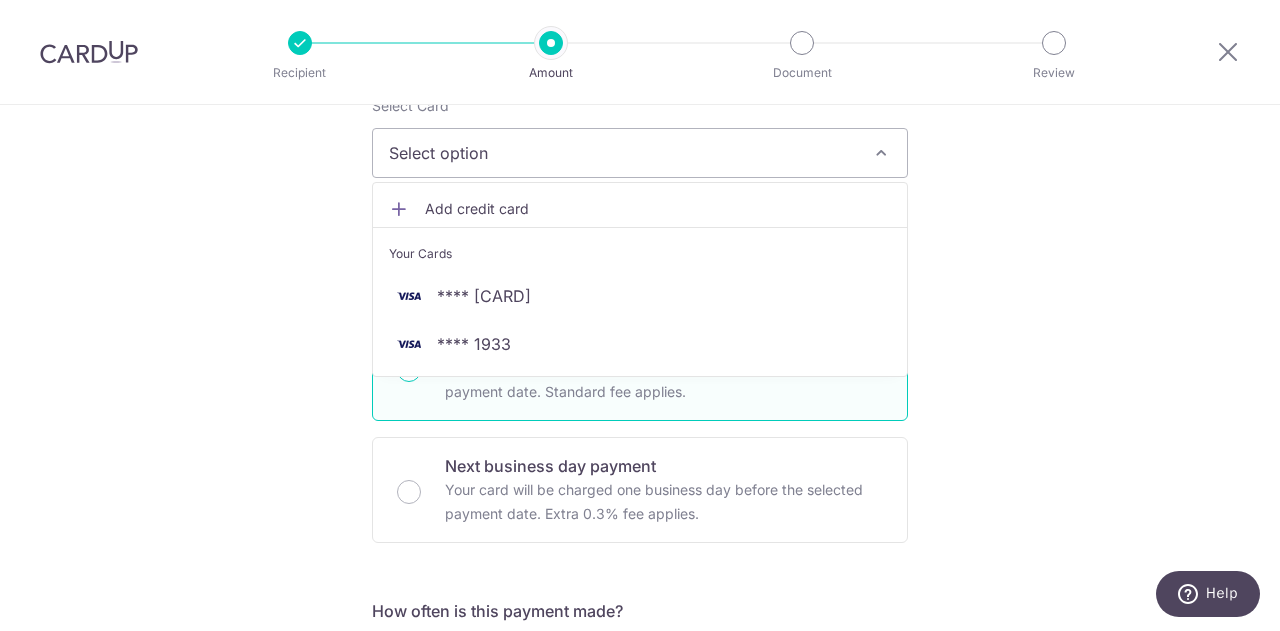 scroll, scrollTop: 300, scrollLeft: 0, axis: vertical 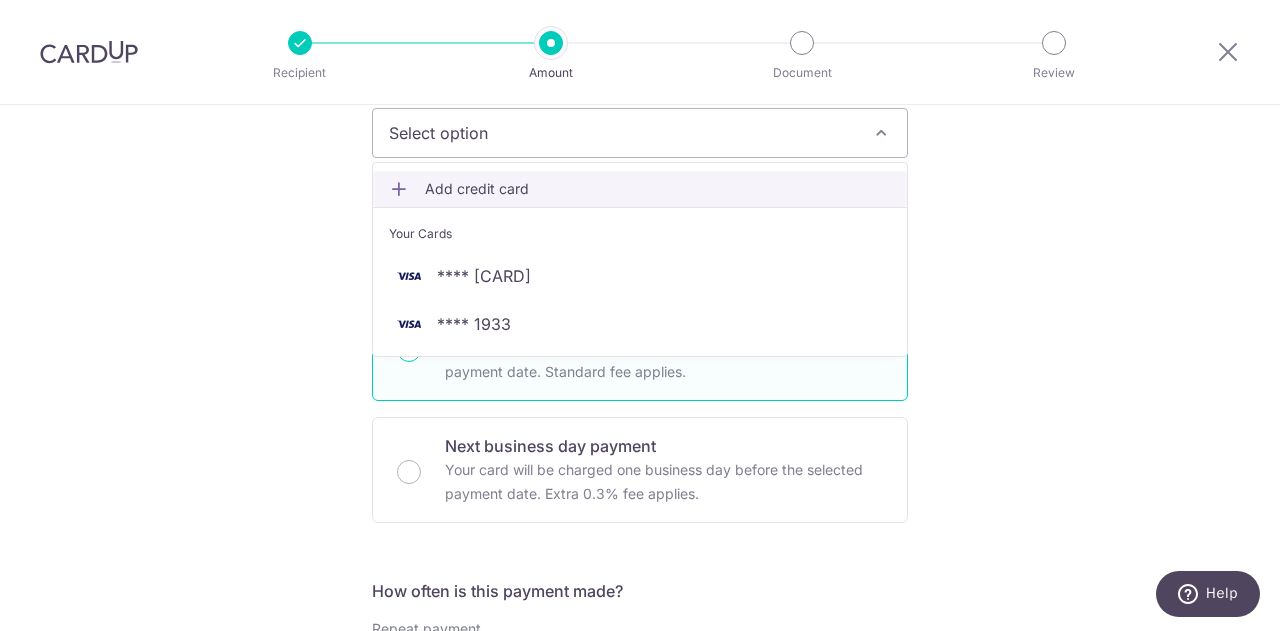 click on "Add credit card" at bounding box center (658, 189) 